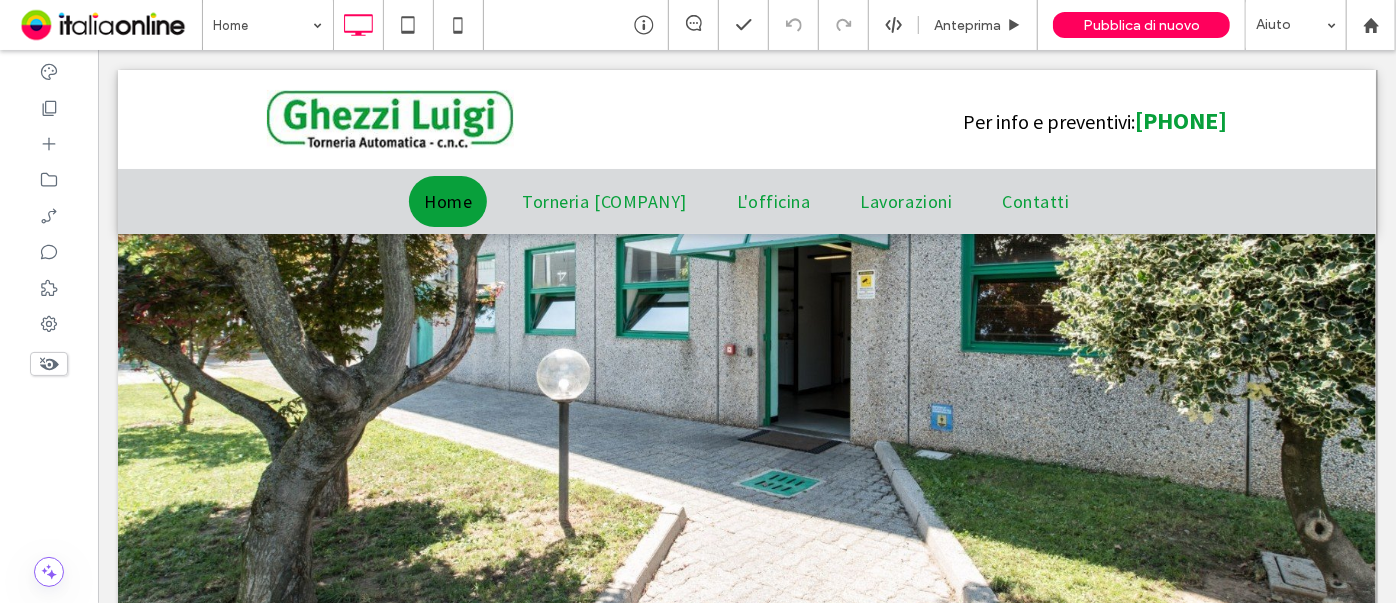 scroll, scrollTop: 0, scrollLeft: 0, axis: both 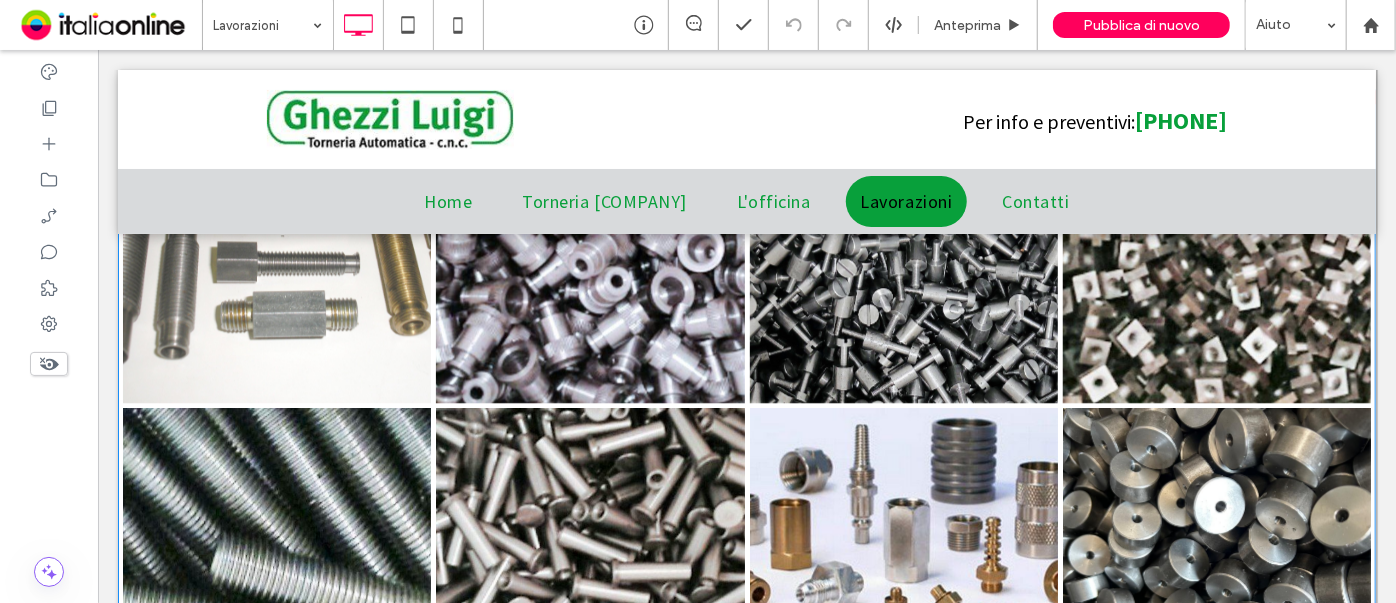 click at bounding box center [276, 248] 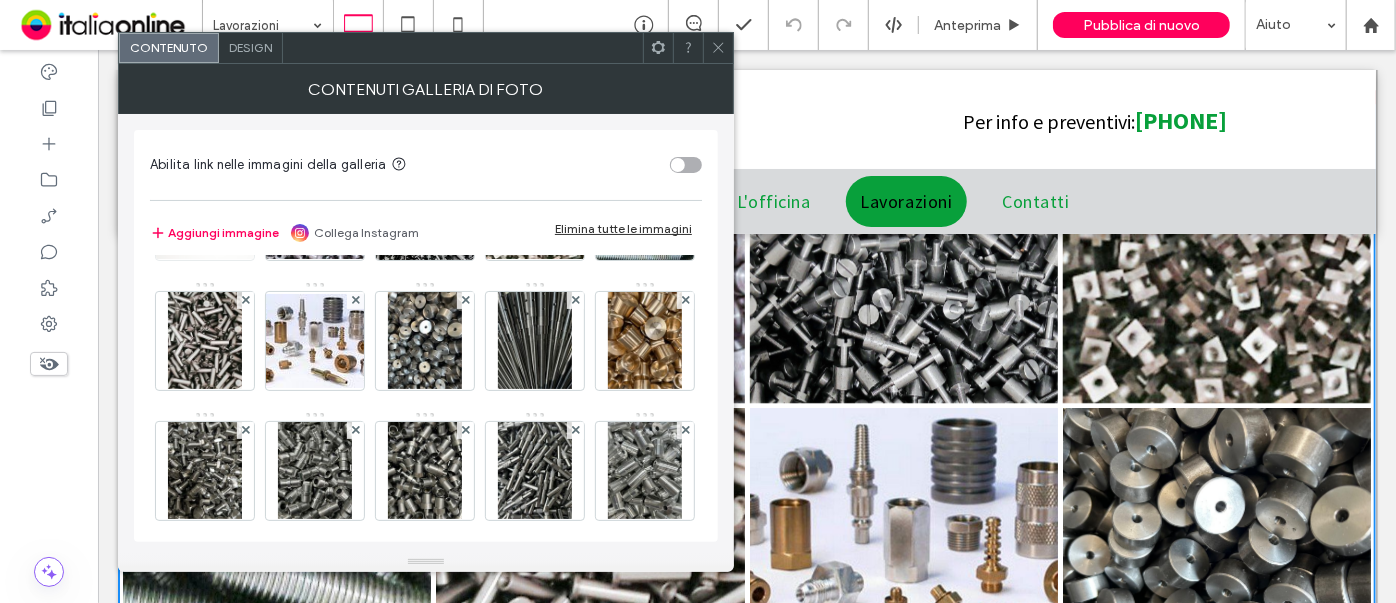 scroll, scrollTop: 90, scrollLeft: 0, axis: vertical 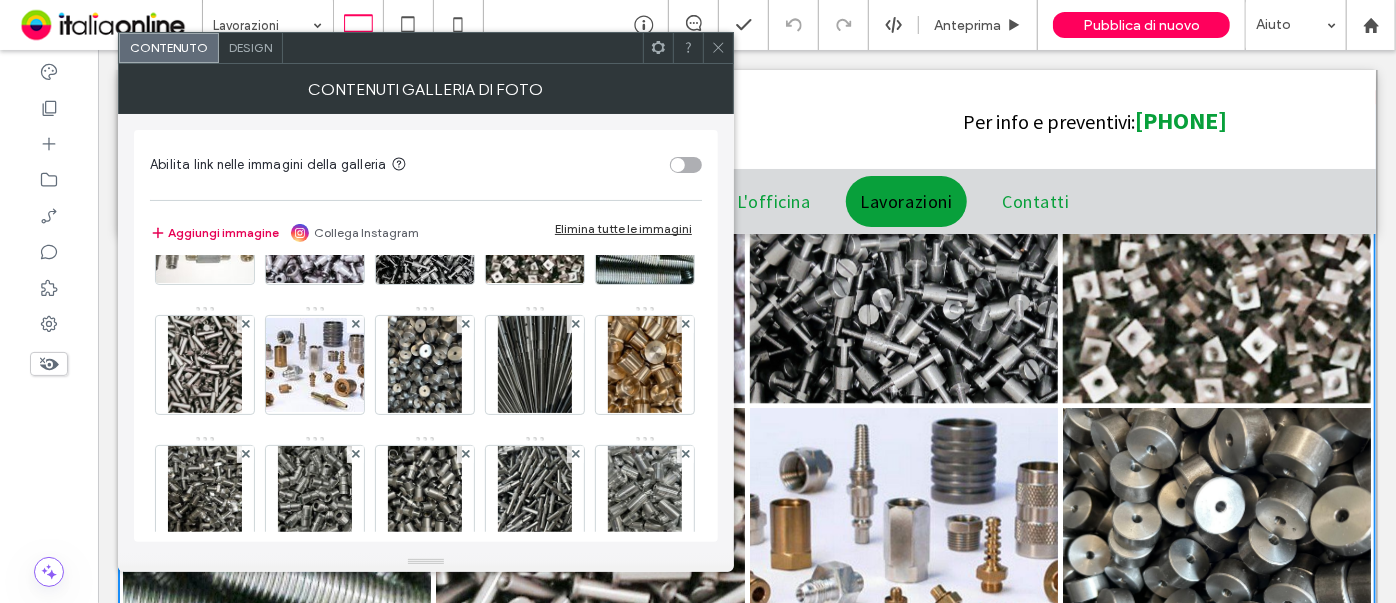 click on "Aggiungi immagine" at bounding box center [214, 233] 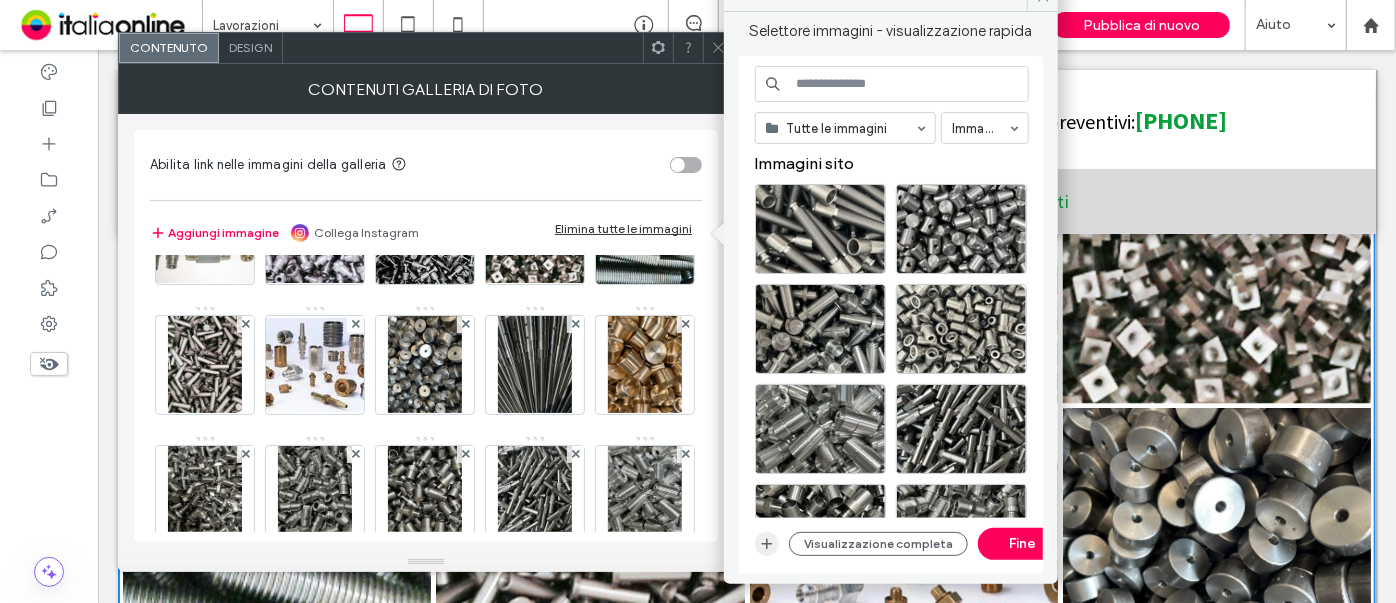 click 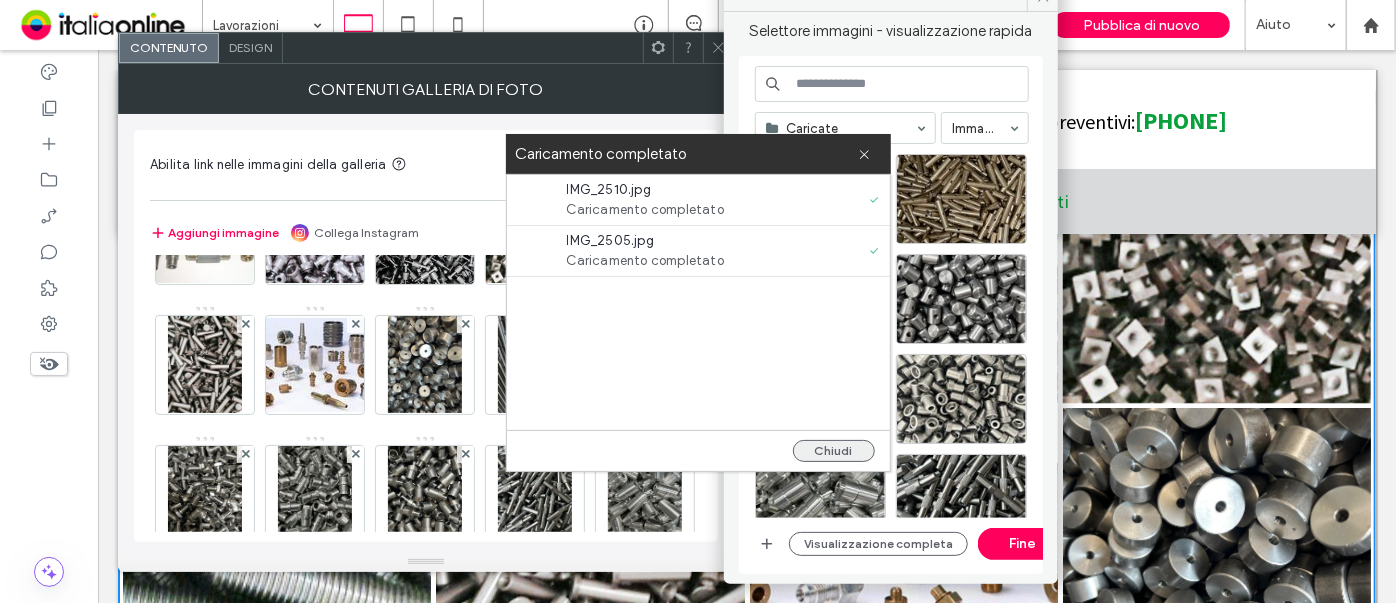 click on "Chiudi" at bounding box center (834, 451) 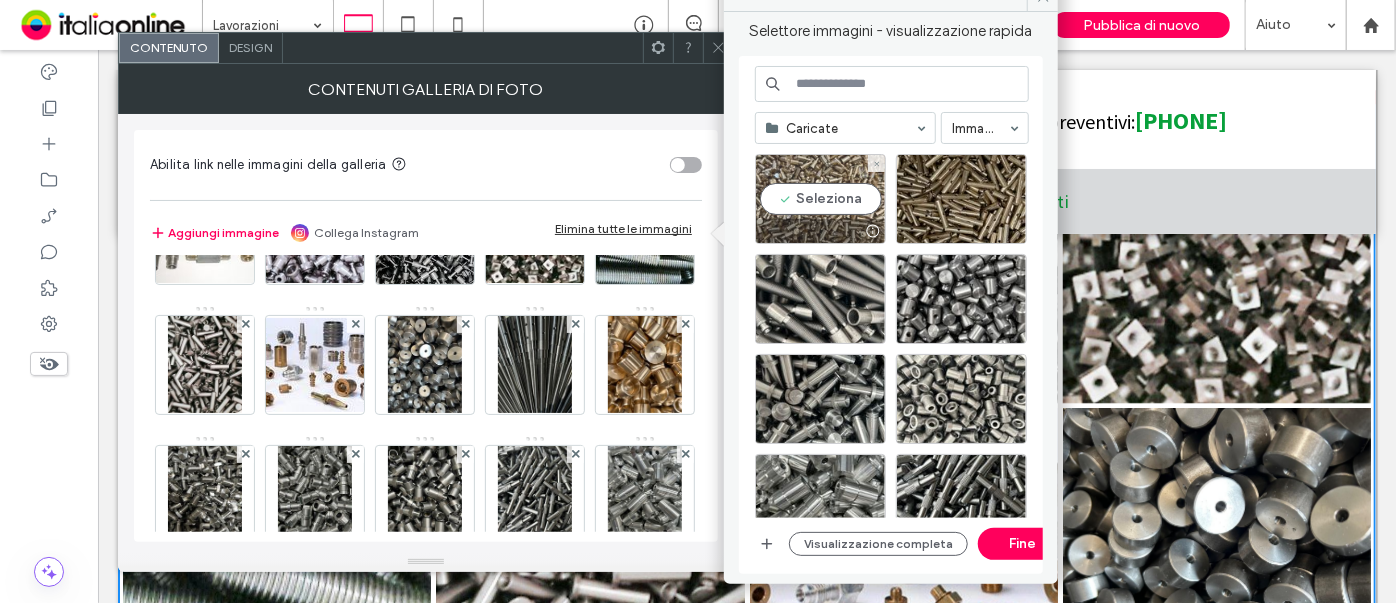 click on "Seleziona" at bounding box center (820, 199) 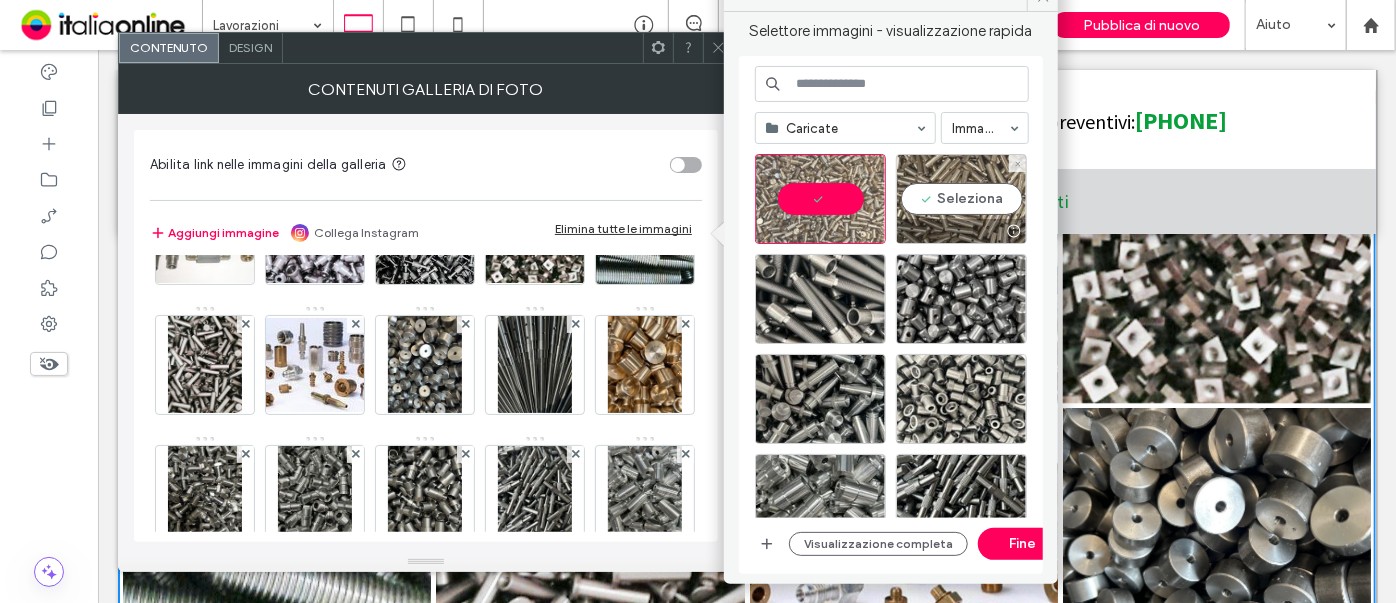 drag, startPoint x: 941, startPoint y: 205, endPoint x: 941, endPoint y: 217, distance: 12 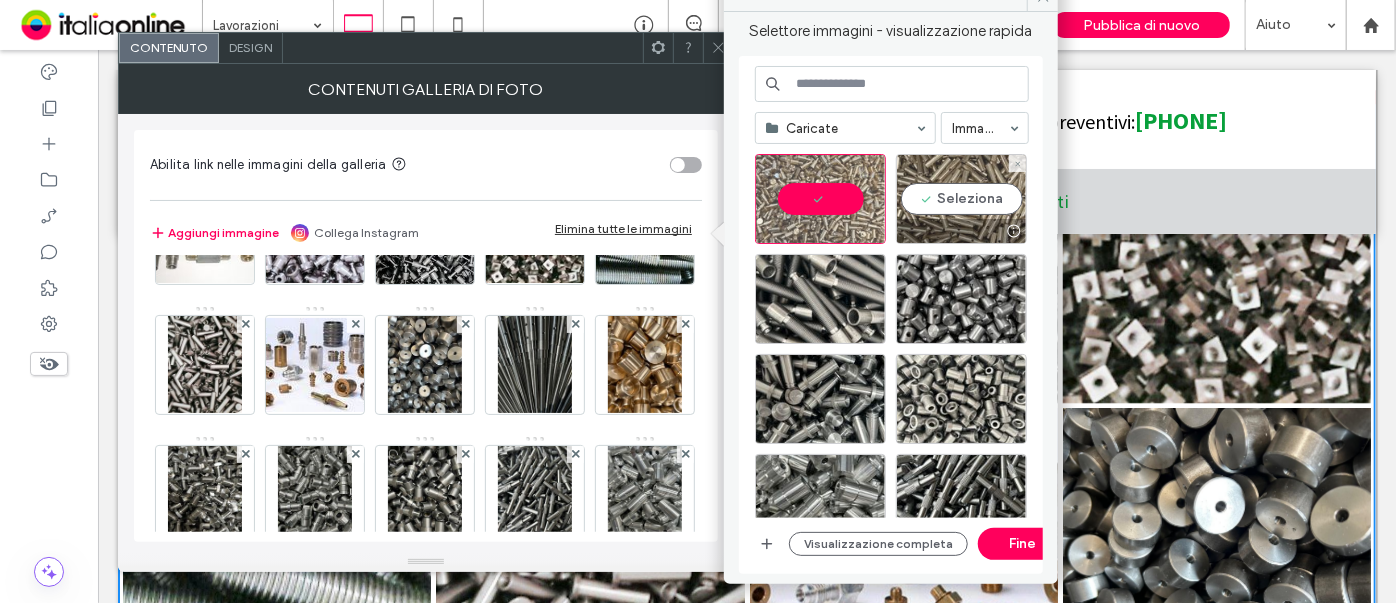 click on "Seleziona" at bounding box center [961, 199] 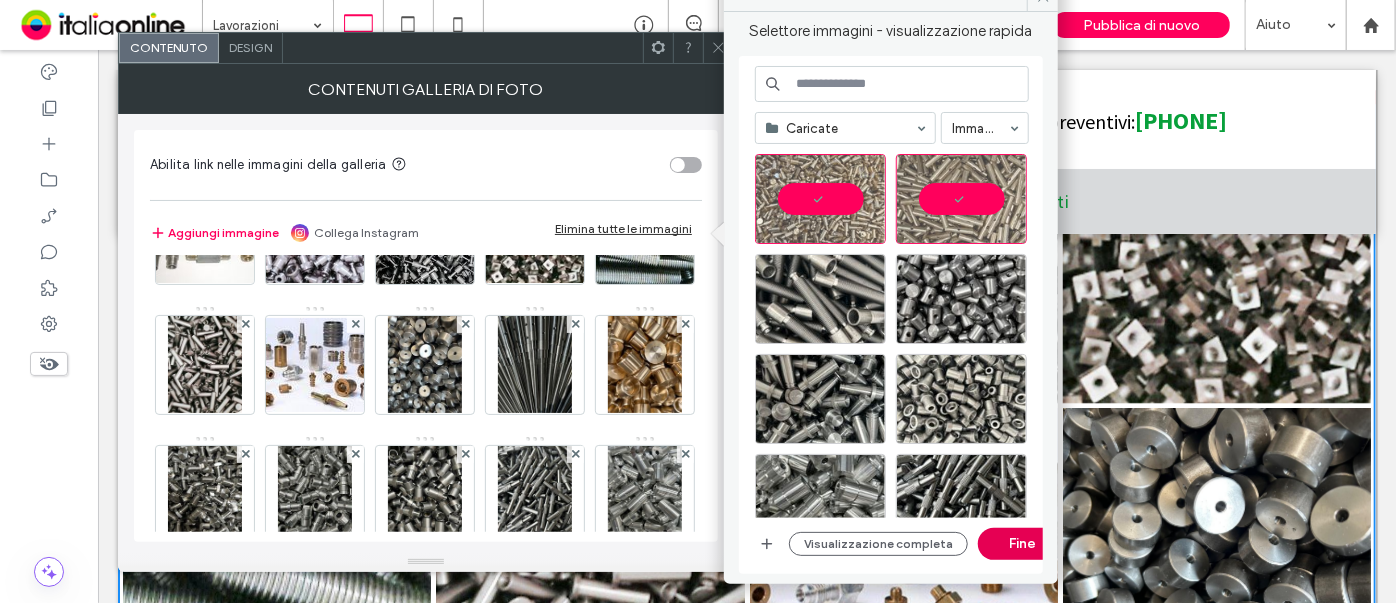 click on "Fine" at bounding box center (1023, 544) 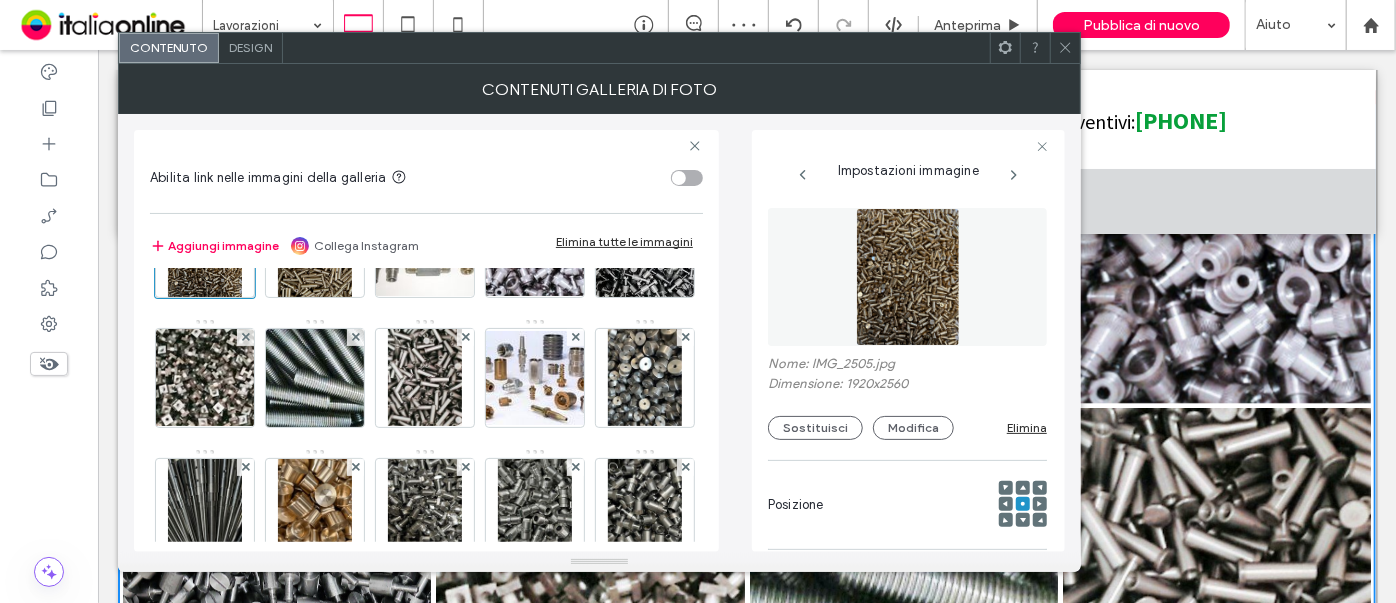 click at bounding box center (1065, 48) 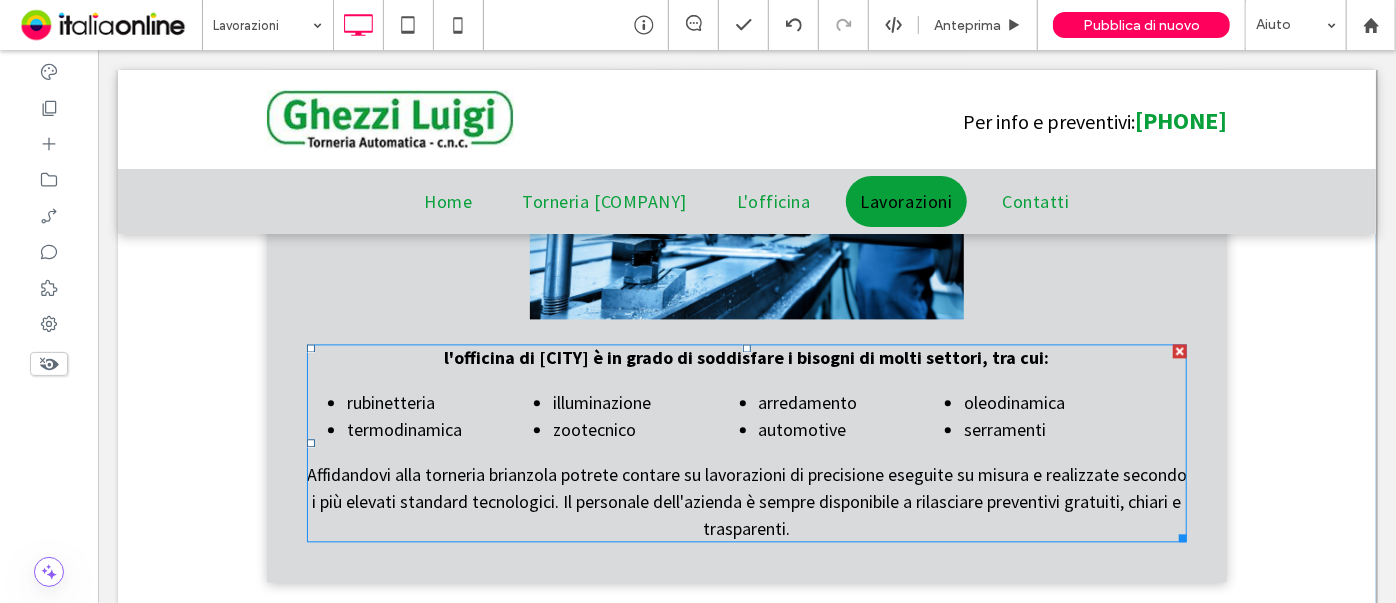 scroll, scrollTop: 1727, scrollLeft: 0, axis: vertical 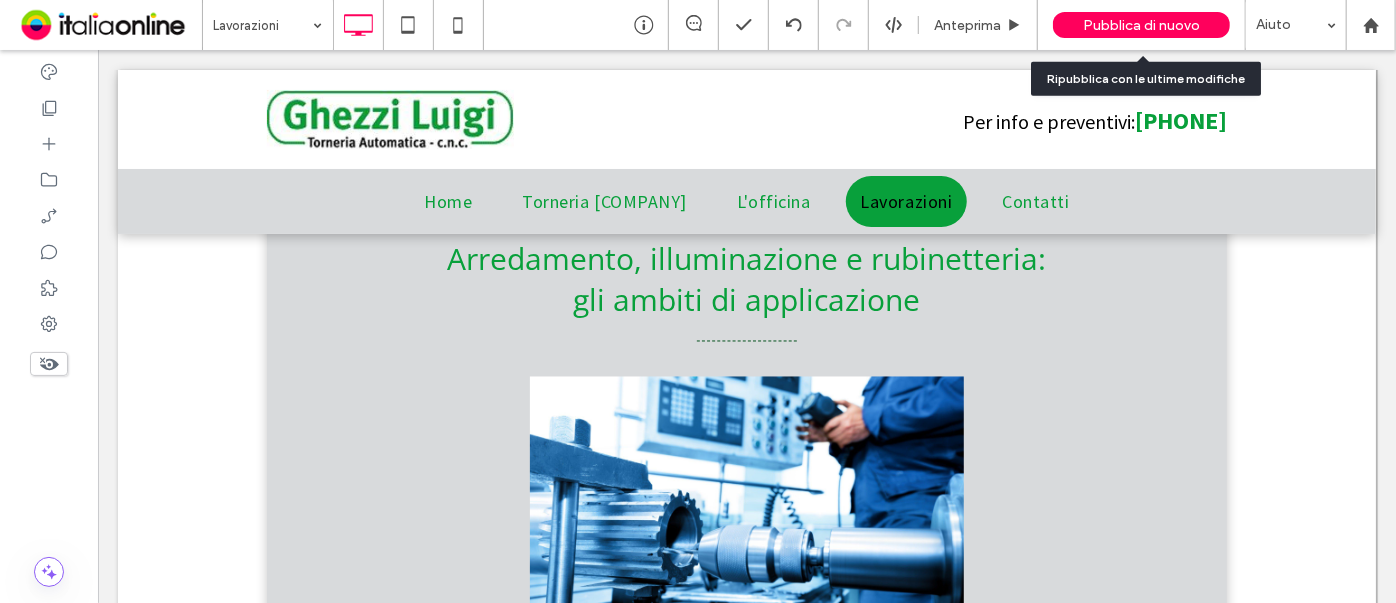 click on "Pubblica di nuovo" at bounding box center [1141, 25] 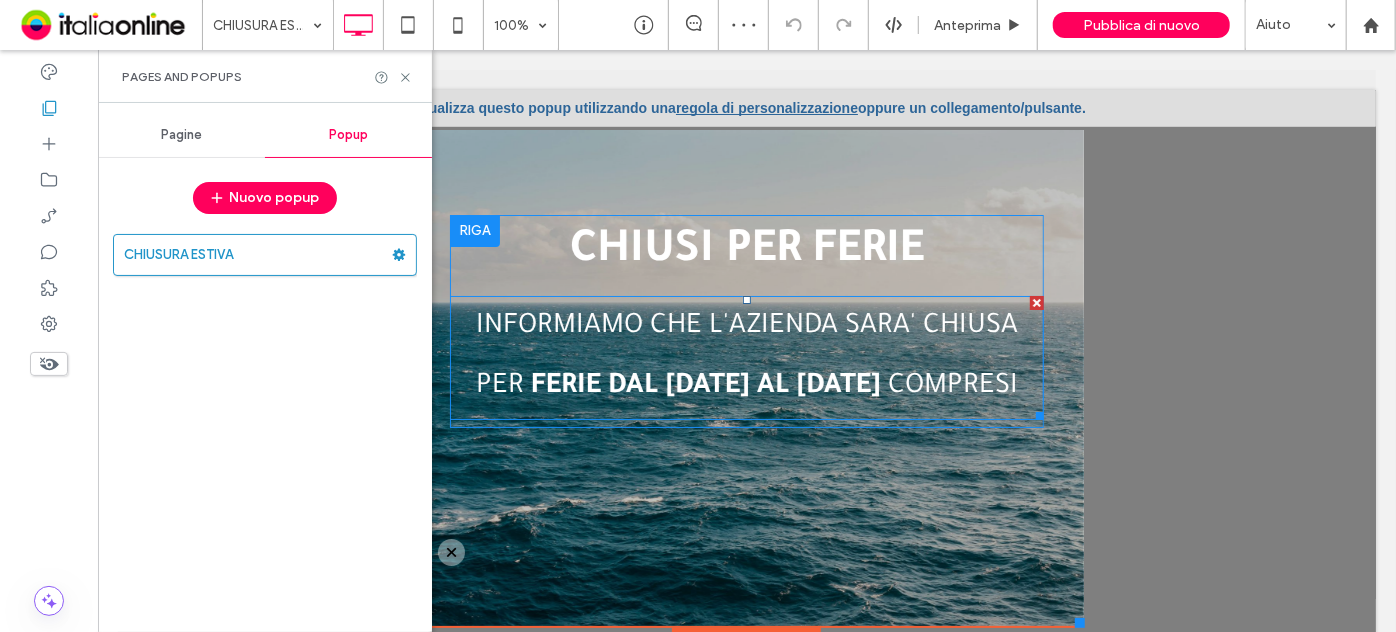 scroll, scrollTop: 0, scrollLeft: 0, axis: both 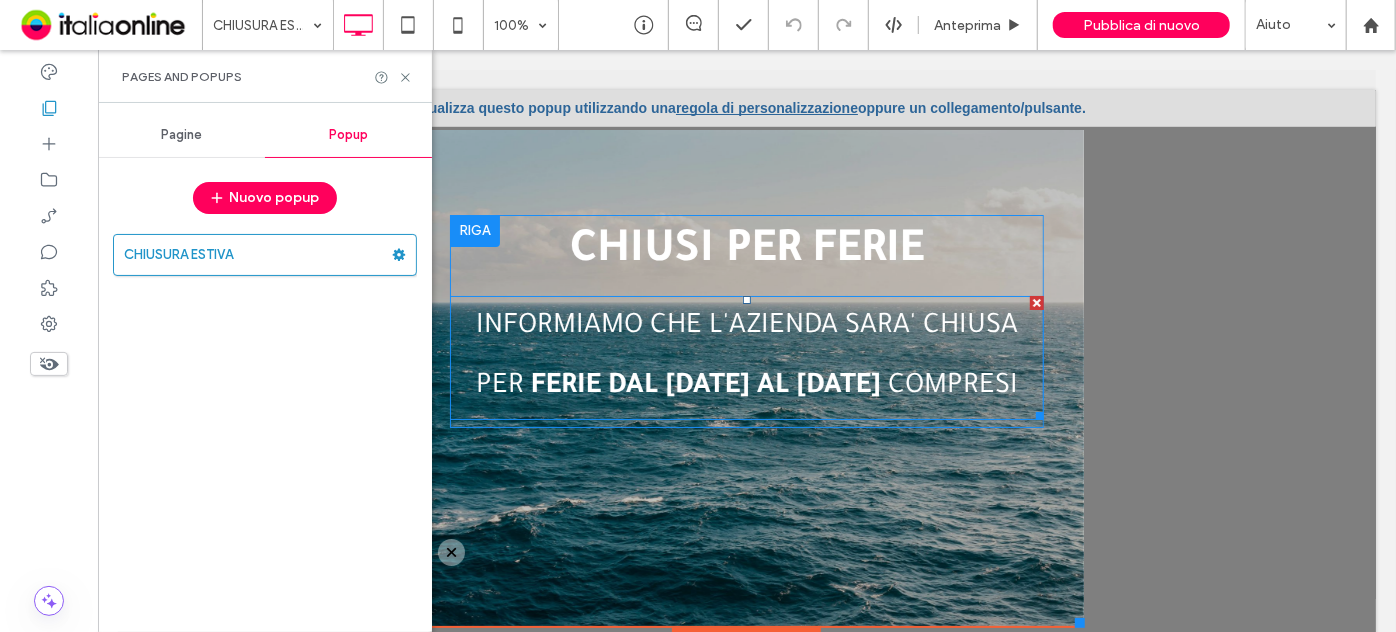 click on "INFORMIAMO CHE L'AZIENDA SARA' CHIUSA PER
FERIE DAL [DATE] AL [DATE]   COMPRESI" at bounding box center [746, 357] 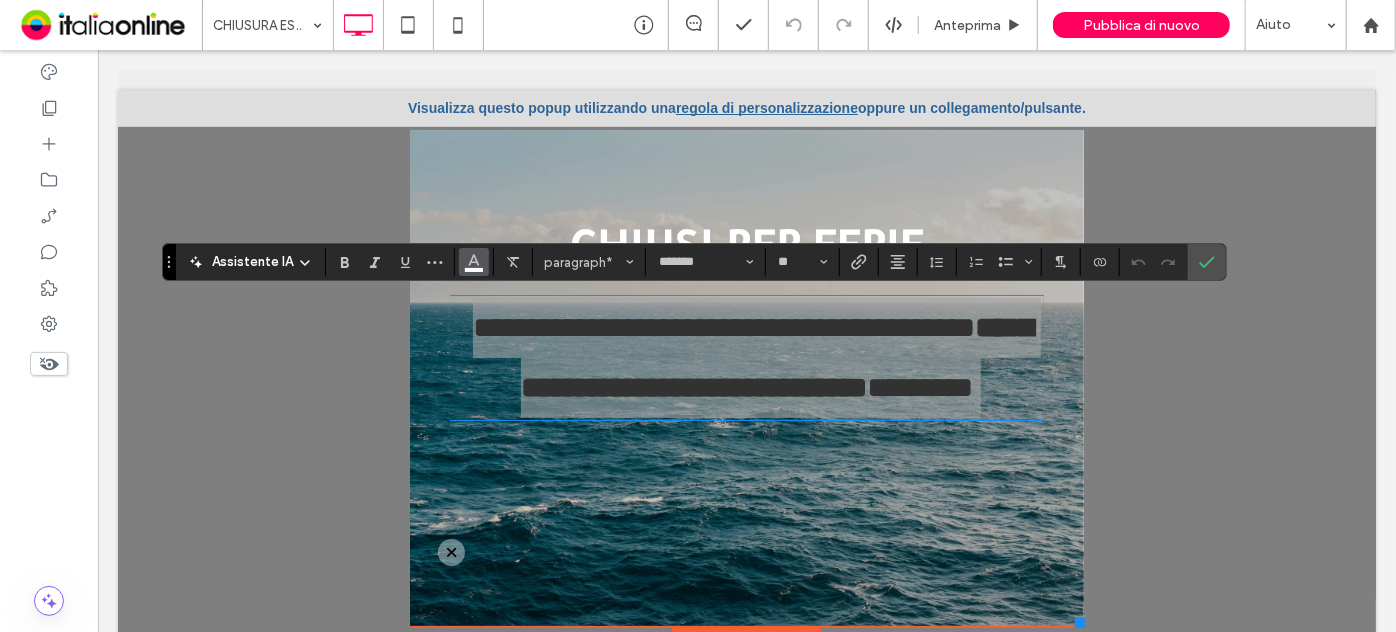 click at bounding box center (474, 260) 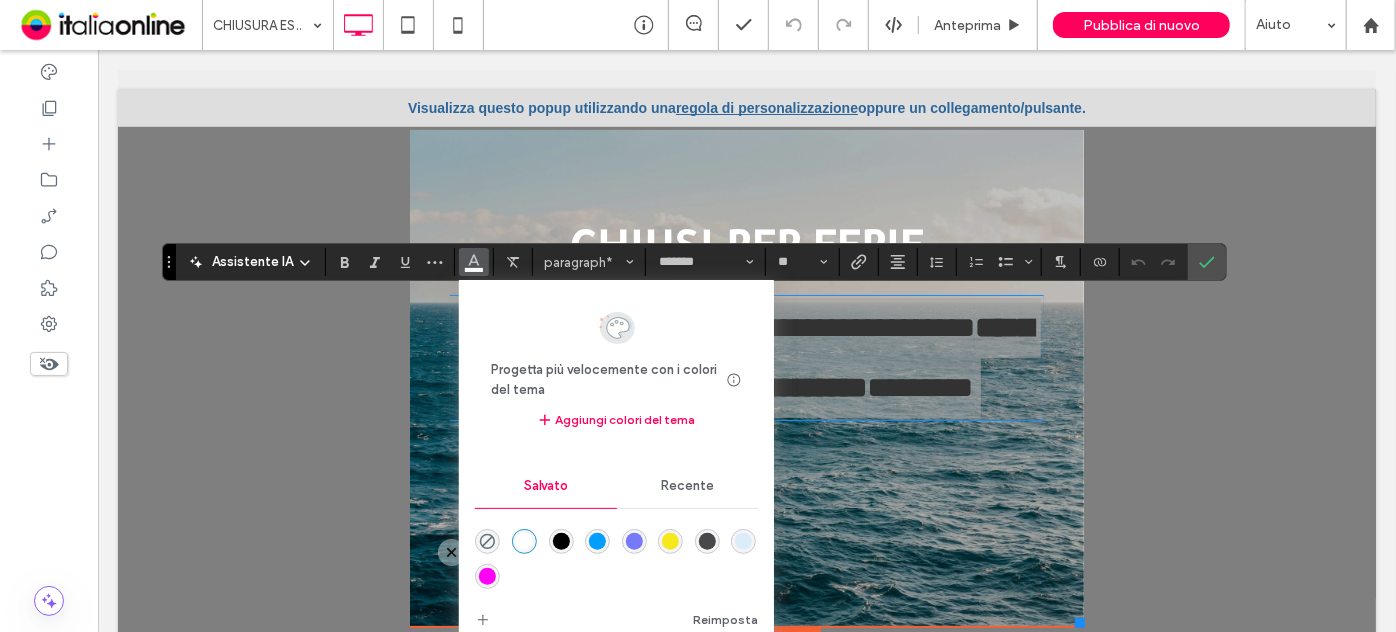 click on "Recente" at bounding box center [687, 486] 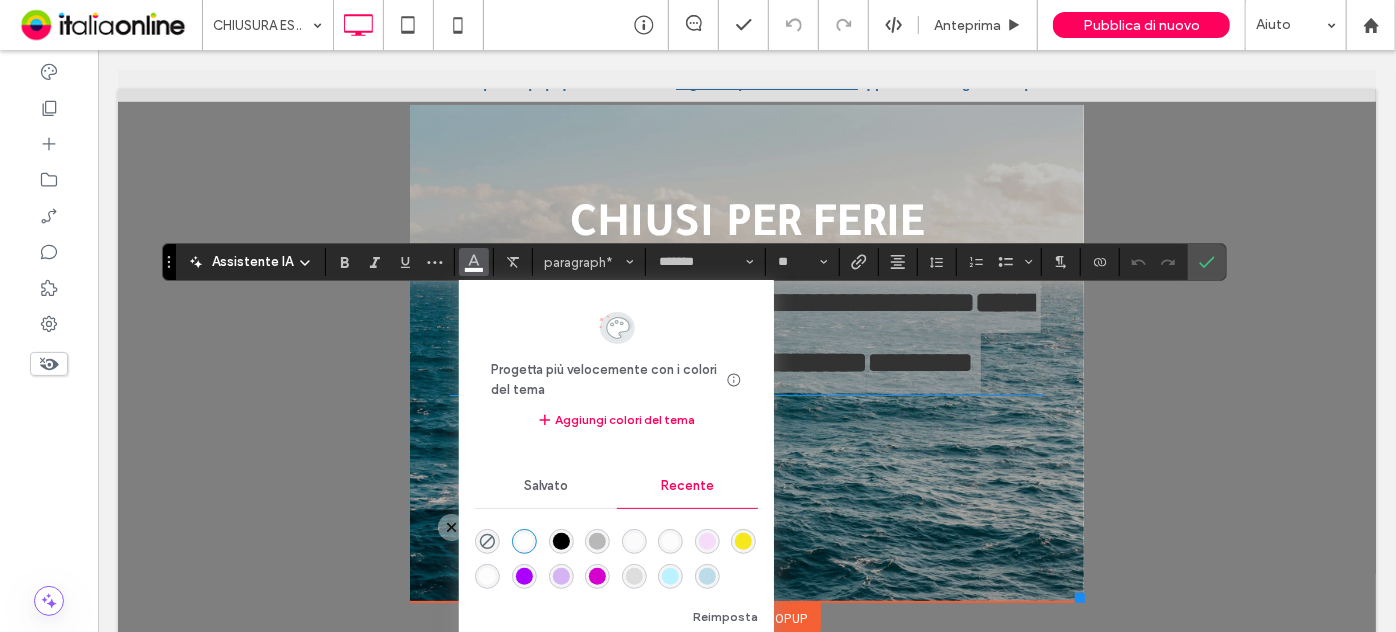 scroll, scrollTop: 40, scrollLeft: 0, axis: vertical 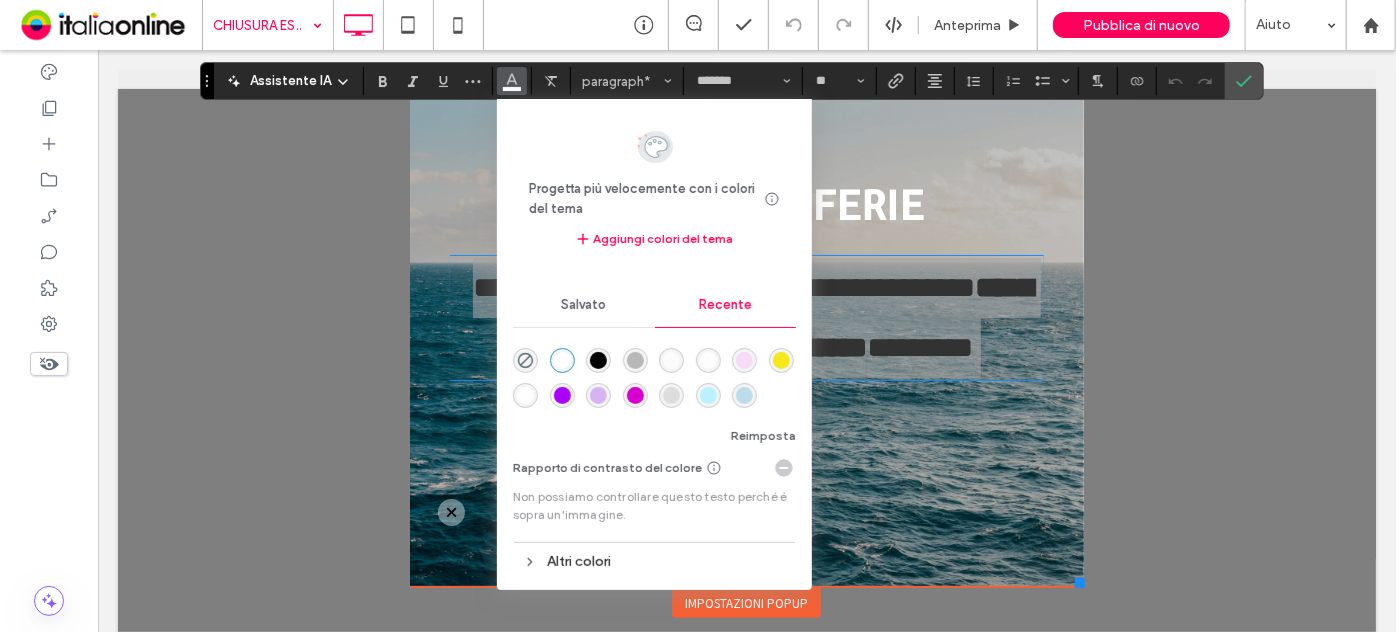 drag, startPoint x: 167, startPoint y: 266, endPoint x: 210, endPoint y: 46, distance: 224.16289 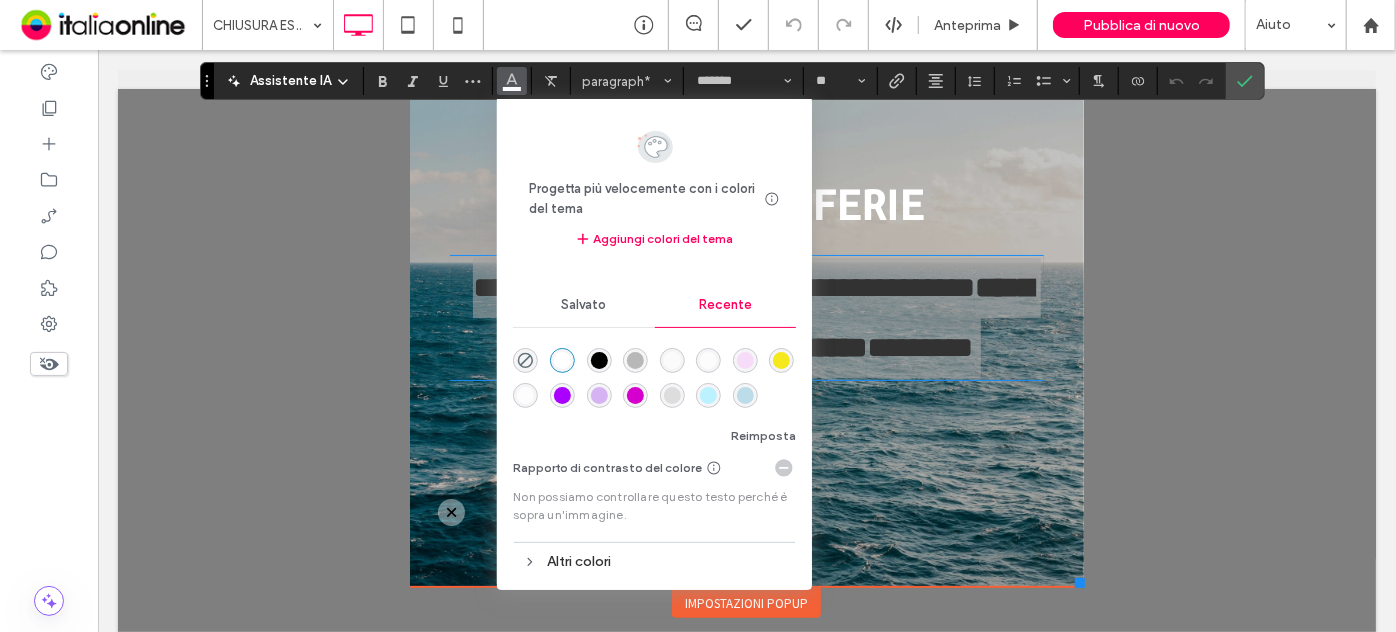 click on "Progetta più velocemente con i colori del tema Risparmia tempo con i colori del tema Crea una tavolozza di colori per aggiungere o modificare istantaneamente i colori degli elementi del sito collegati.    Maggiori informazioni Aggiungi colori del tema Salvato Recente Reimposta Rapporto di contrasto del colore Non possiamo controllare questo testo perché è sopra un'immagine. Altri colori" at bounding box center [654, 344] 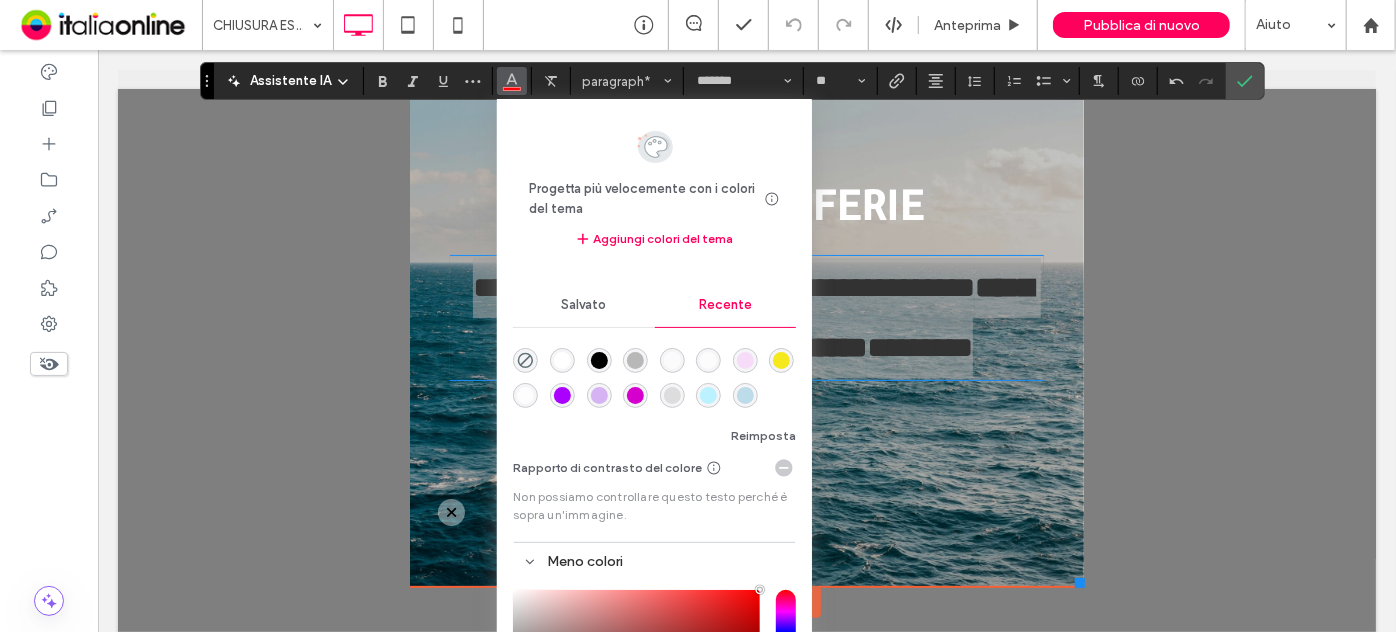 drag, startPoint x: 843, startPoint y: 644, endPoint x: 834, endPoint y: 540, distance: 104.388695 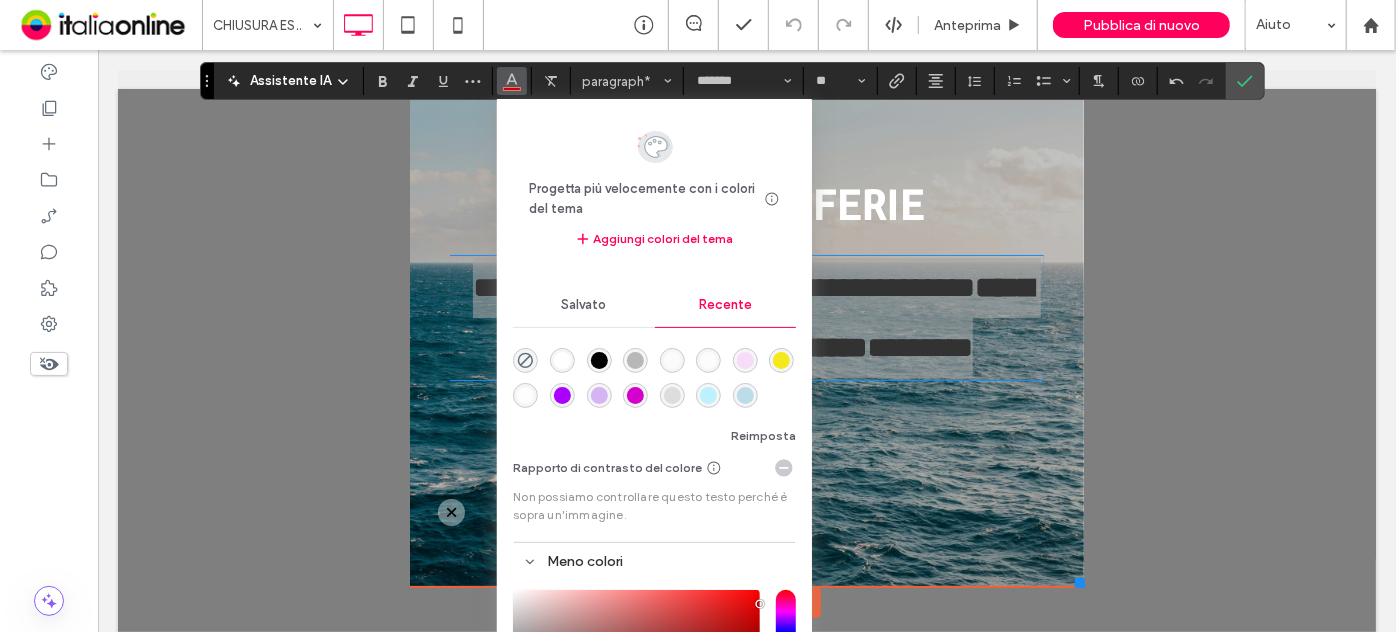 type on "*******" 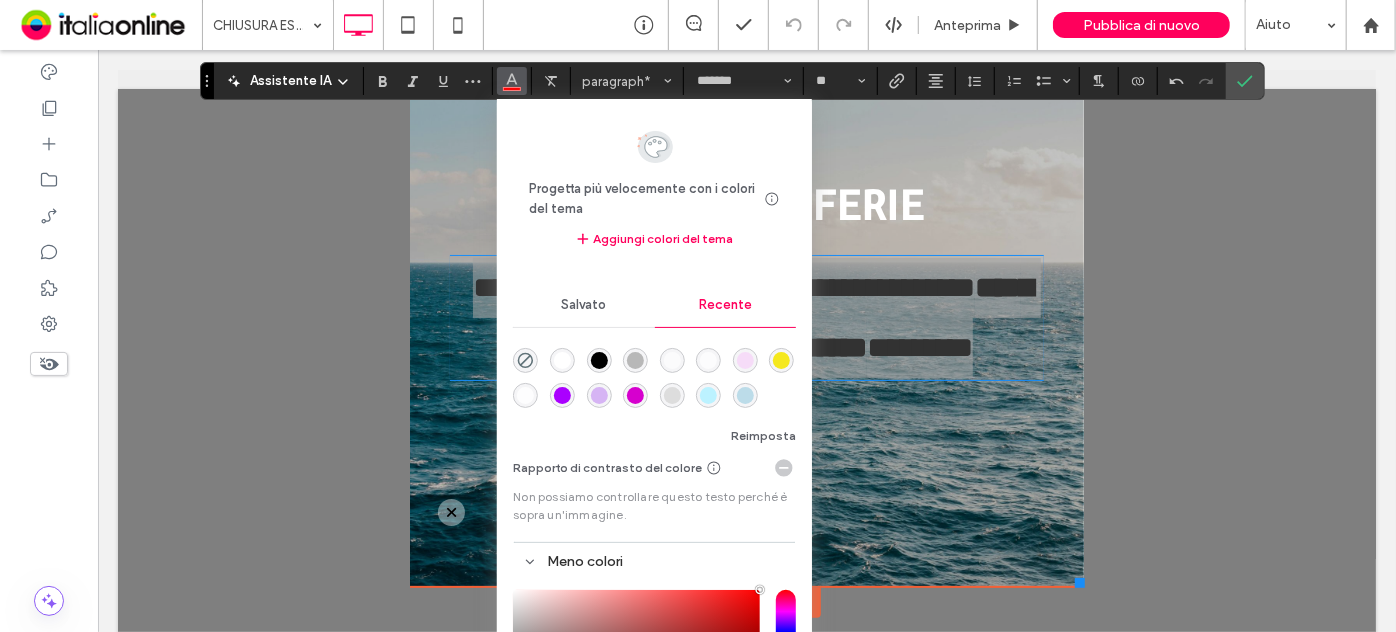 click on "Meno colori" at bounding box center [654, 561] 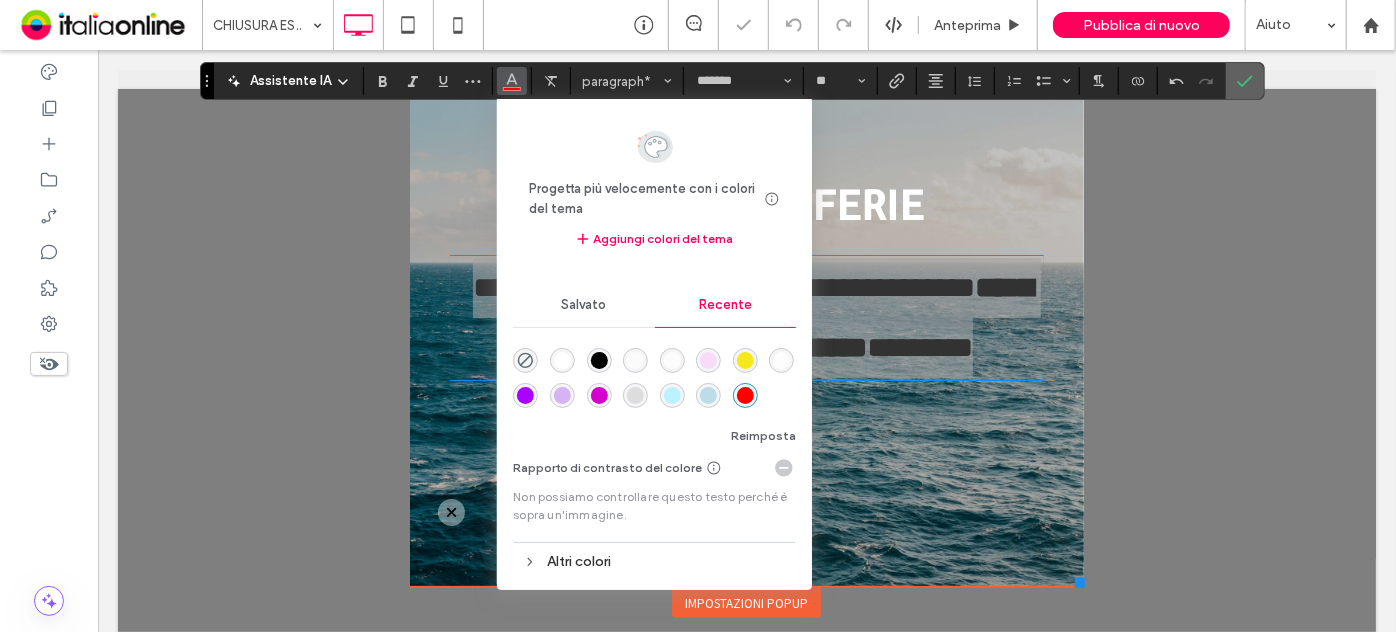 click 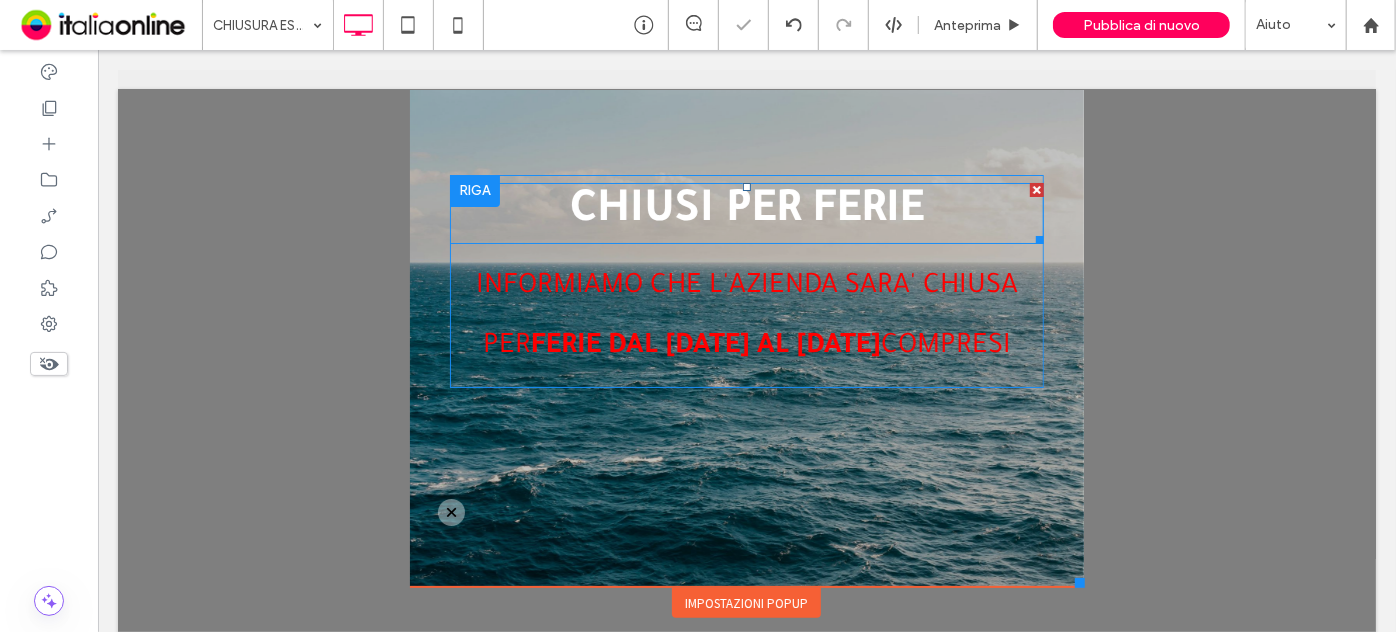 click on "CHIUSI PER FERIE" at bounding box center [746, 212] 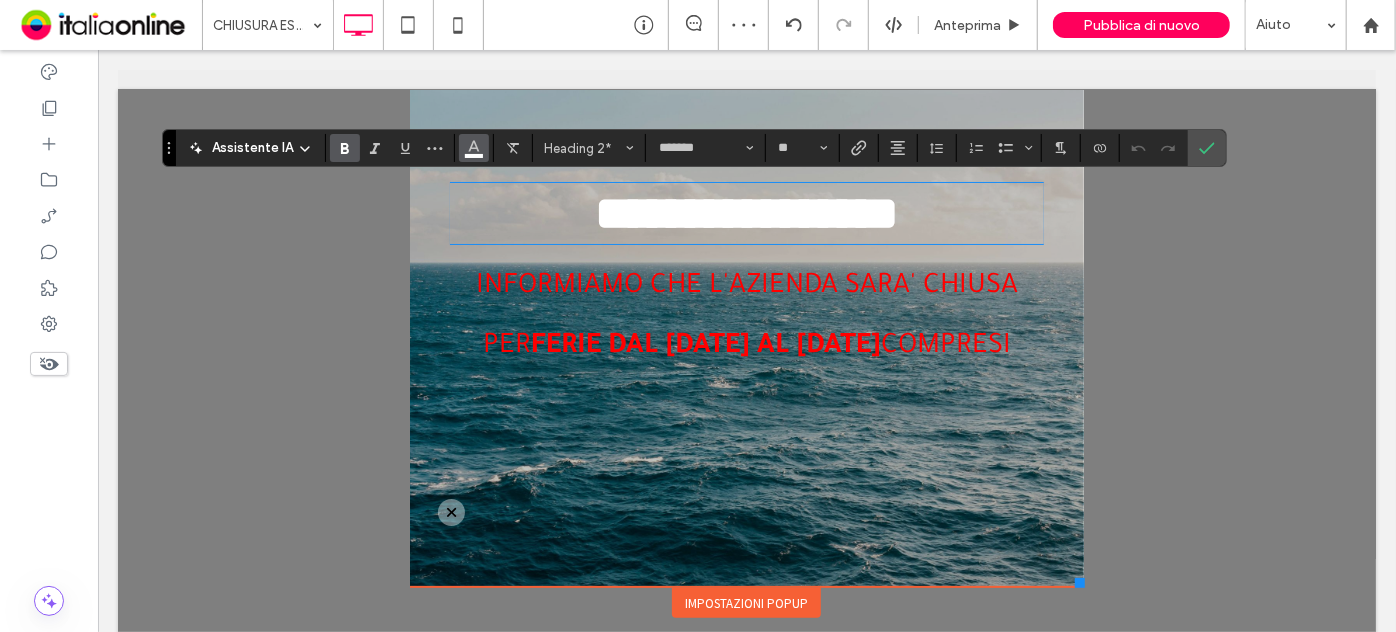 click at bounding box center [474, 146] 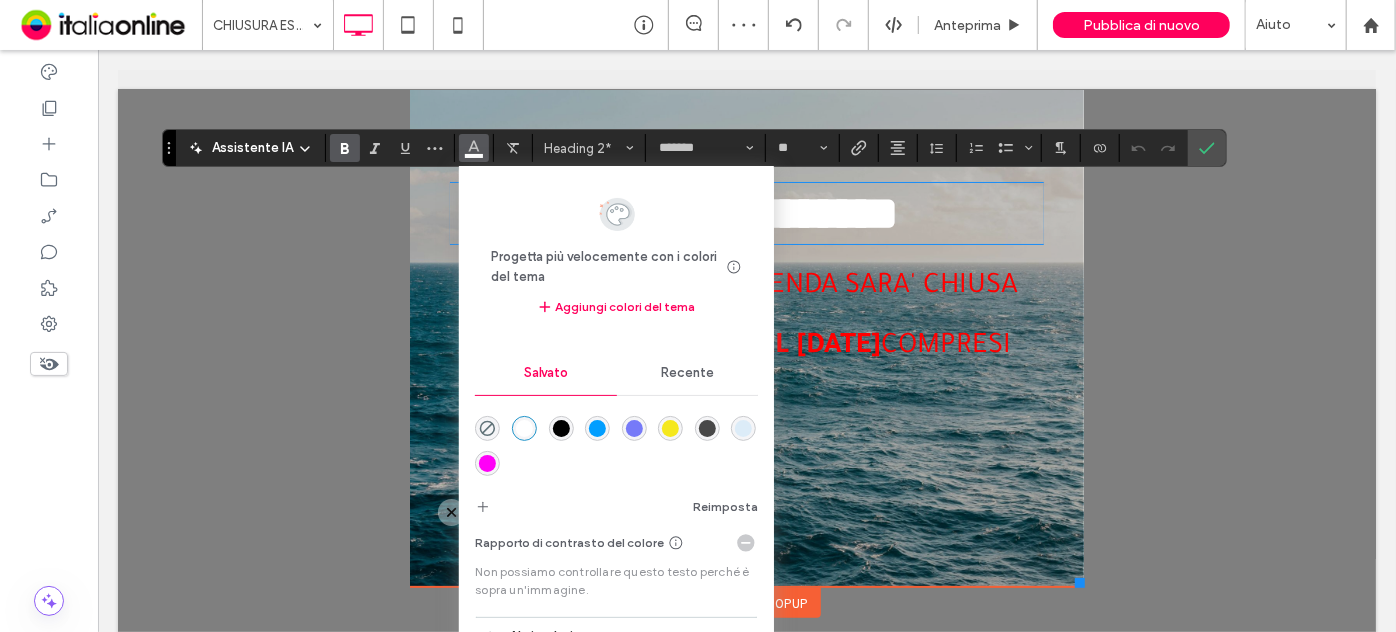 click on "Recente" at bounding box center (688, 373) 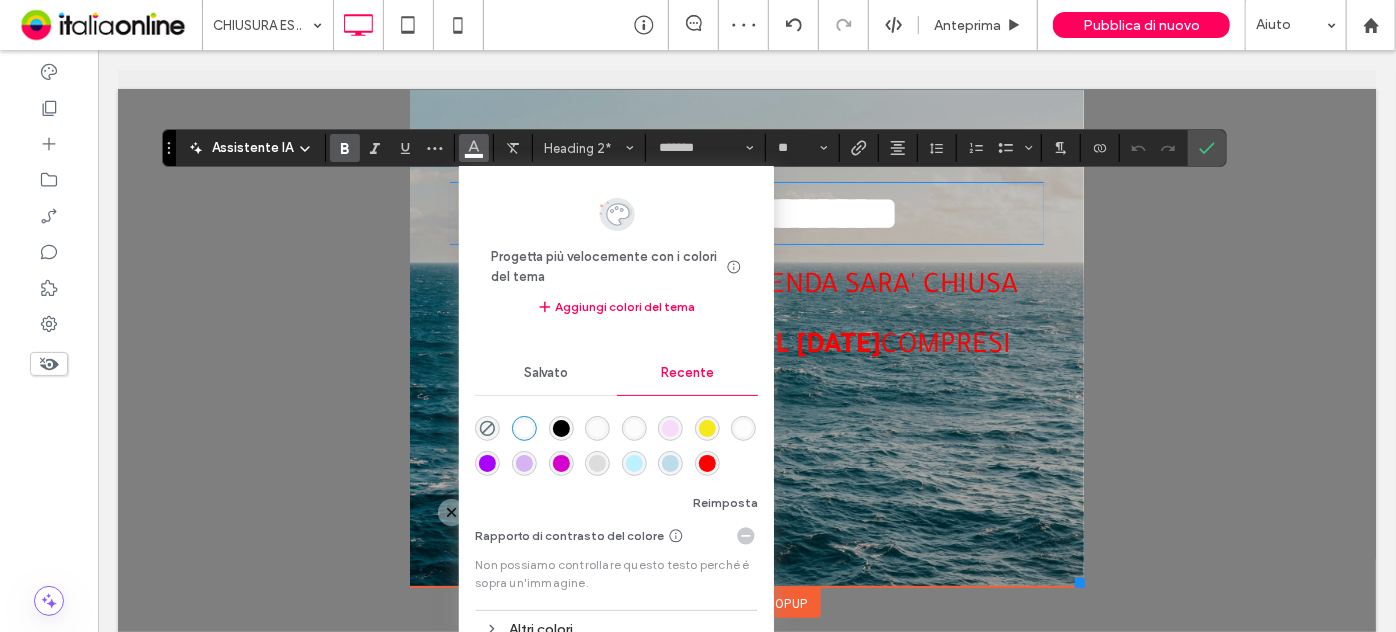 click at bounding box center (707, 463) 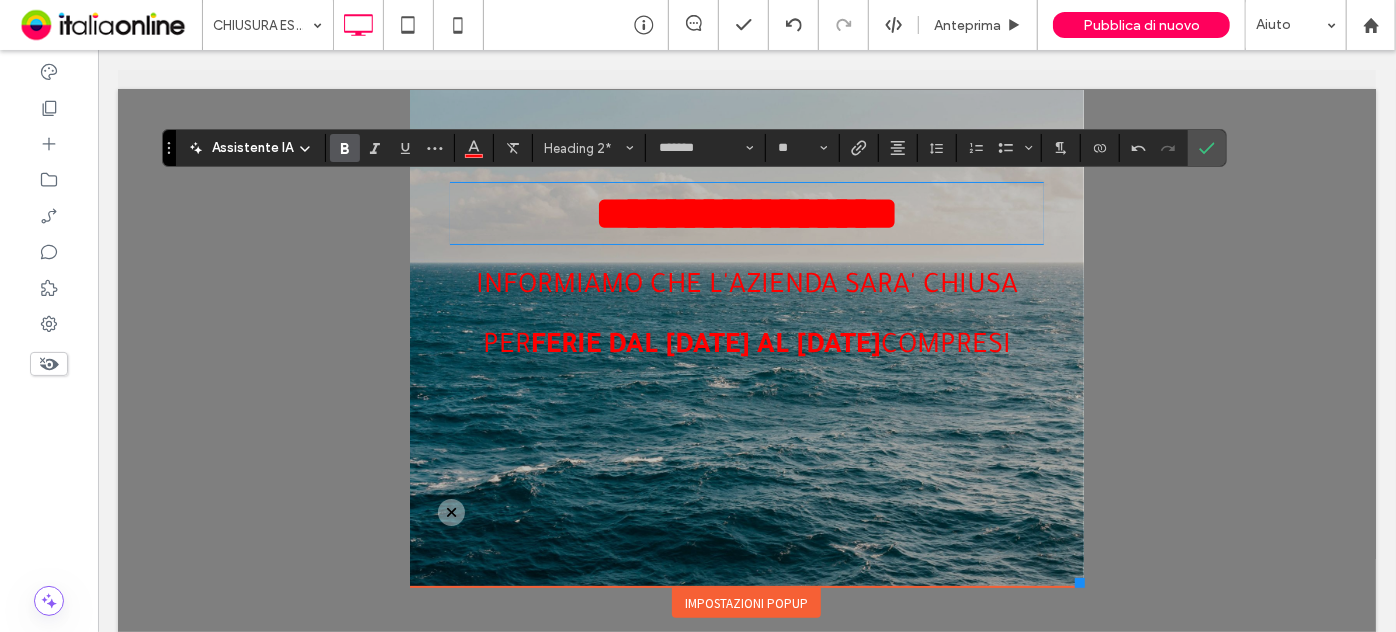 click on "**********" at bounding box center (746, 337) 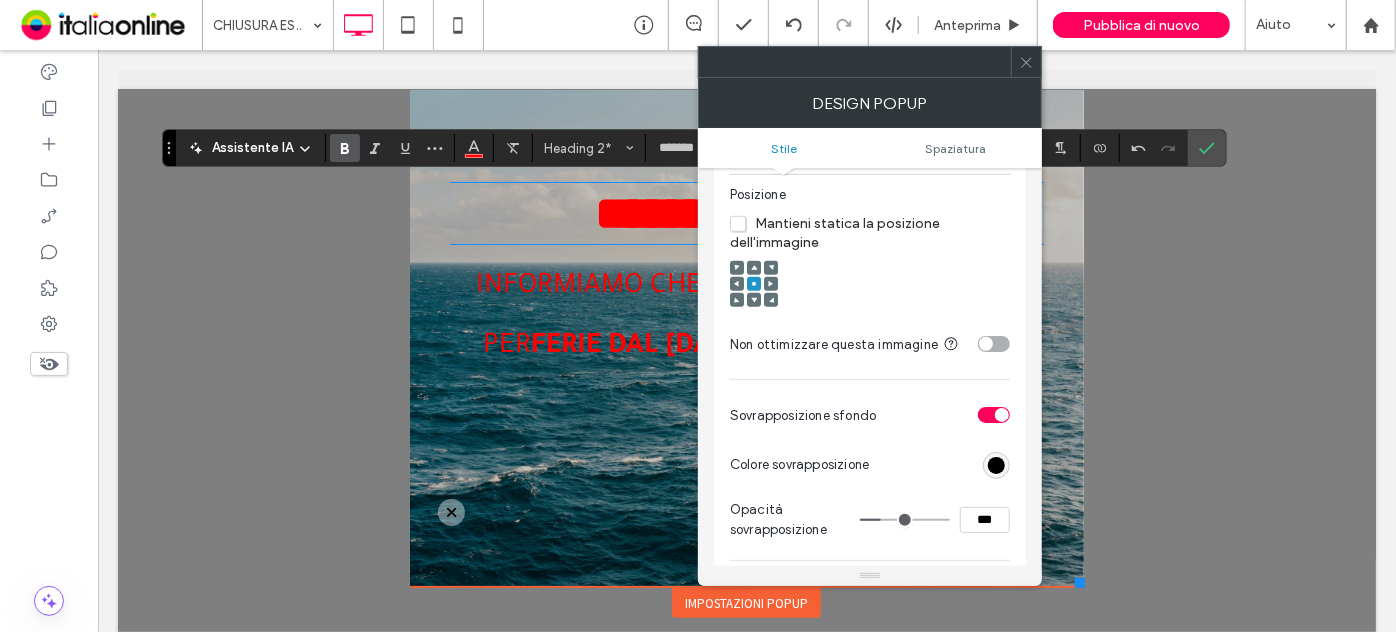 scroll, scrollTop: 818, scrollLeft: 0, axis: vertical 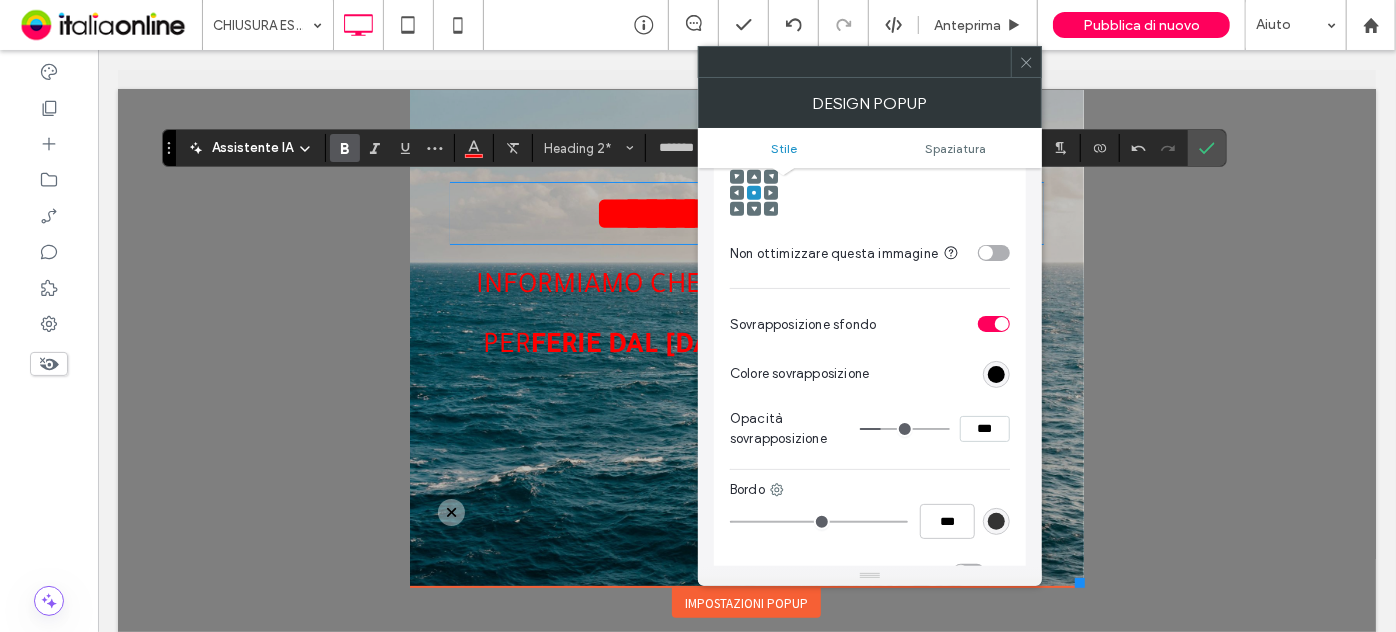 type on "**" 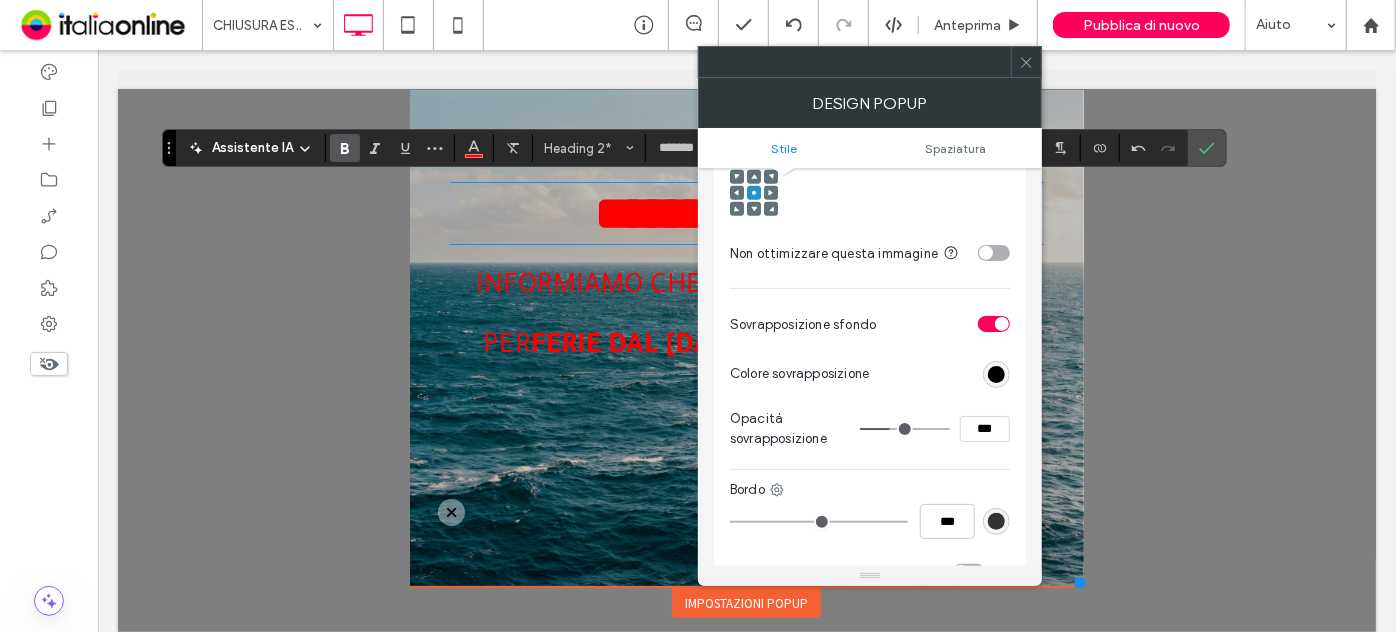 type on "**" 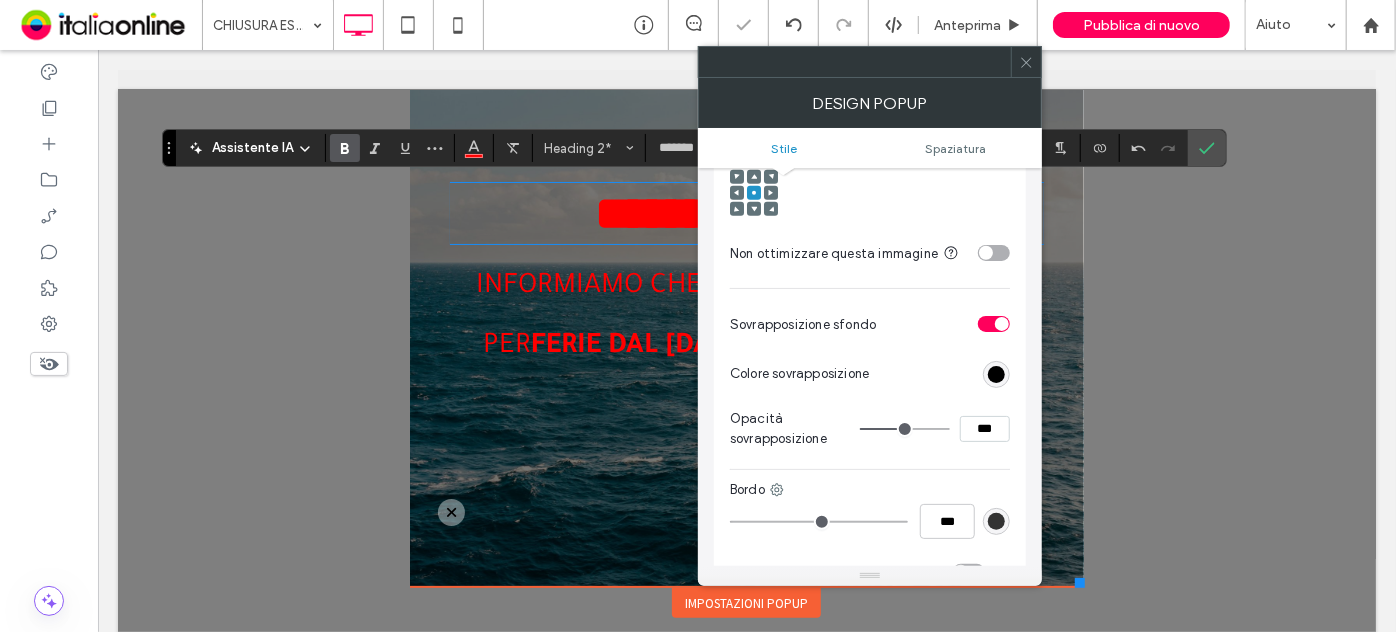type on "**" 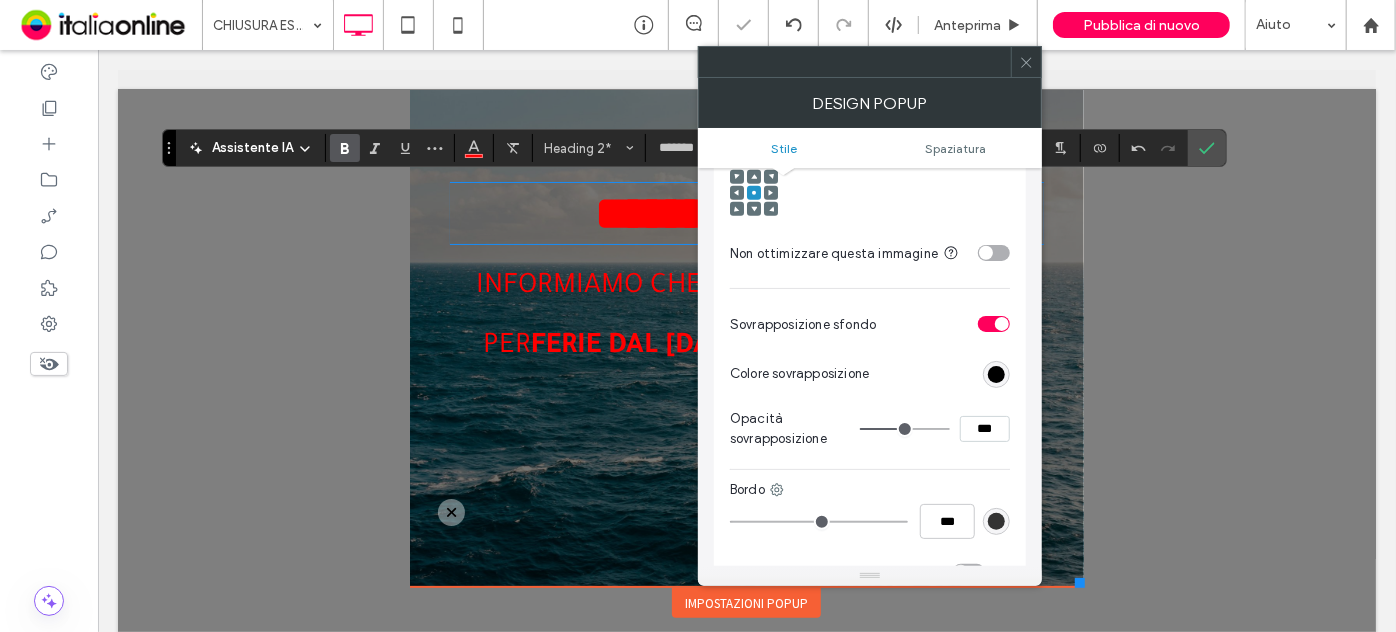 type on "***" 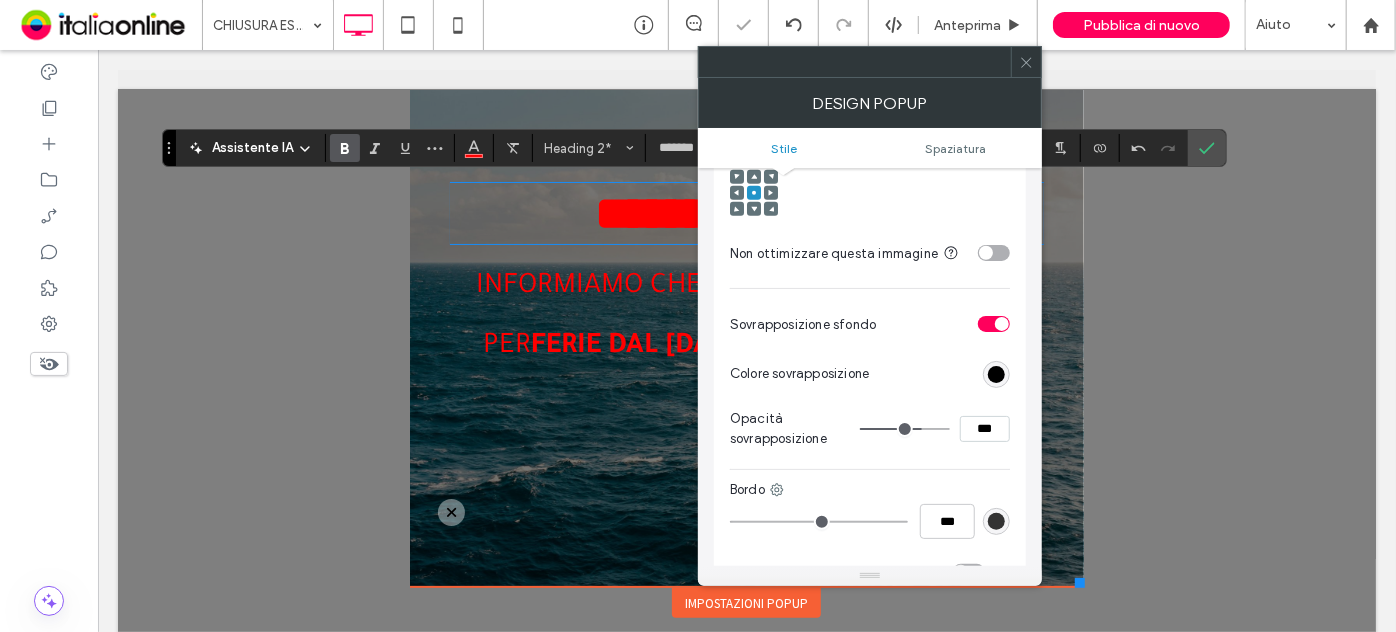 type on "**" 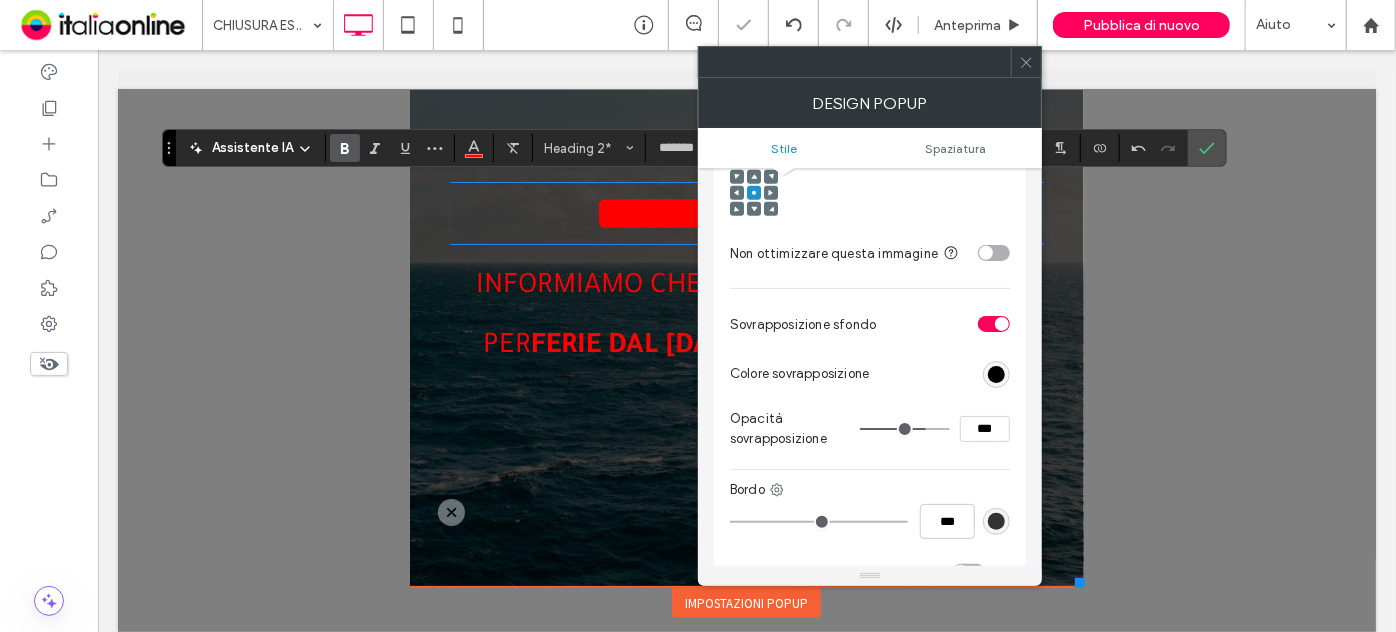 click 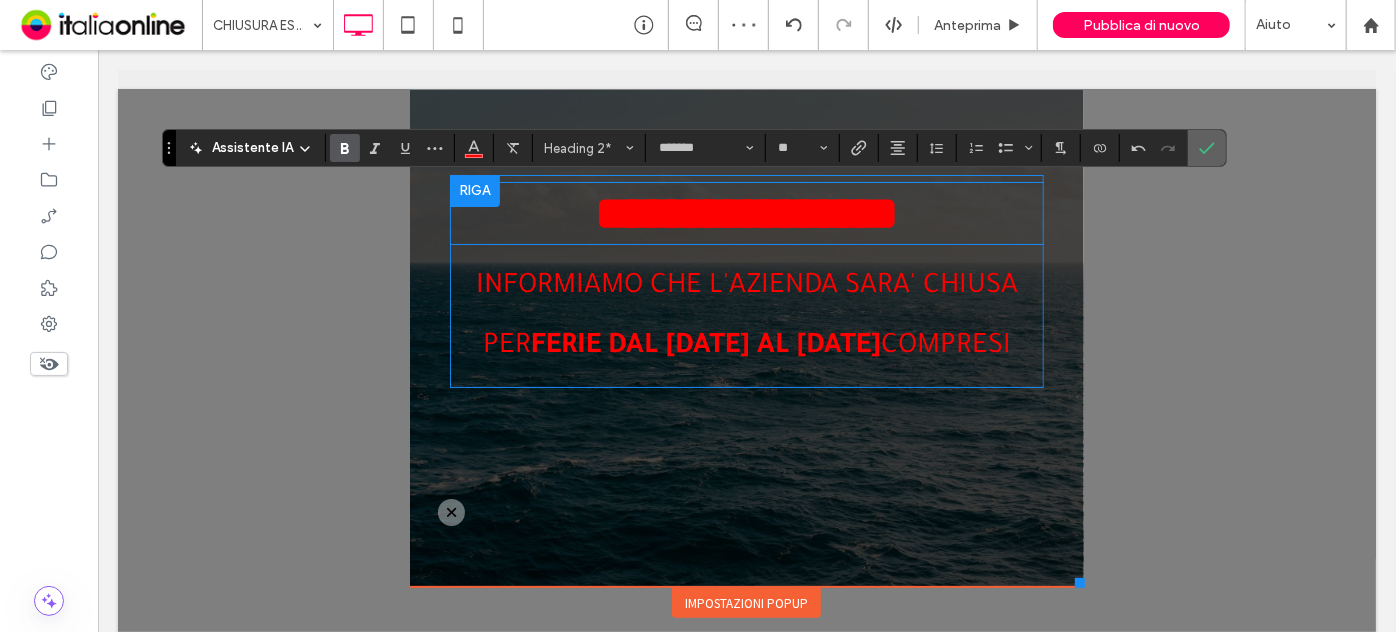 click at bounding box center (1207, 148) 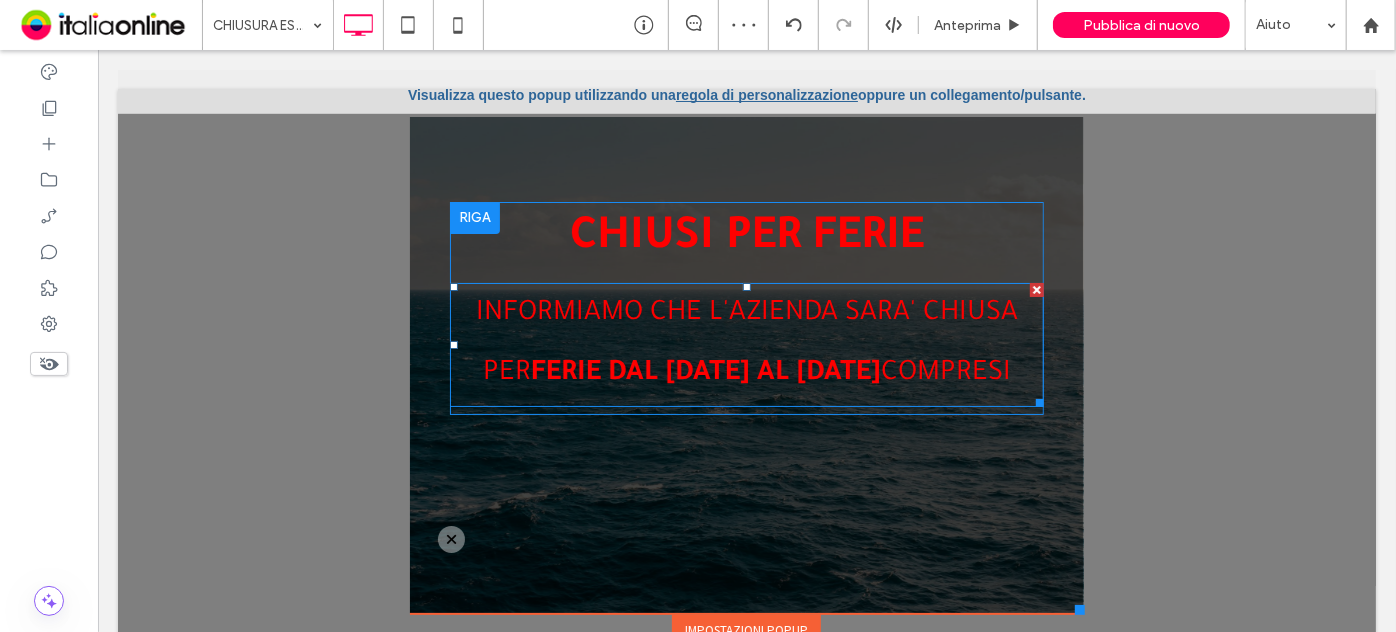 scroll, scrollTop: 0, scrollLeft: 0, axis: both 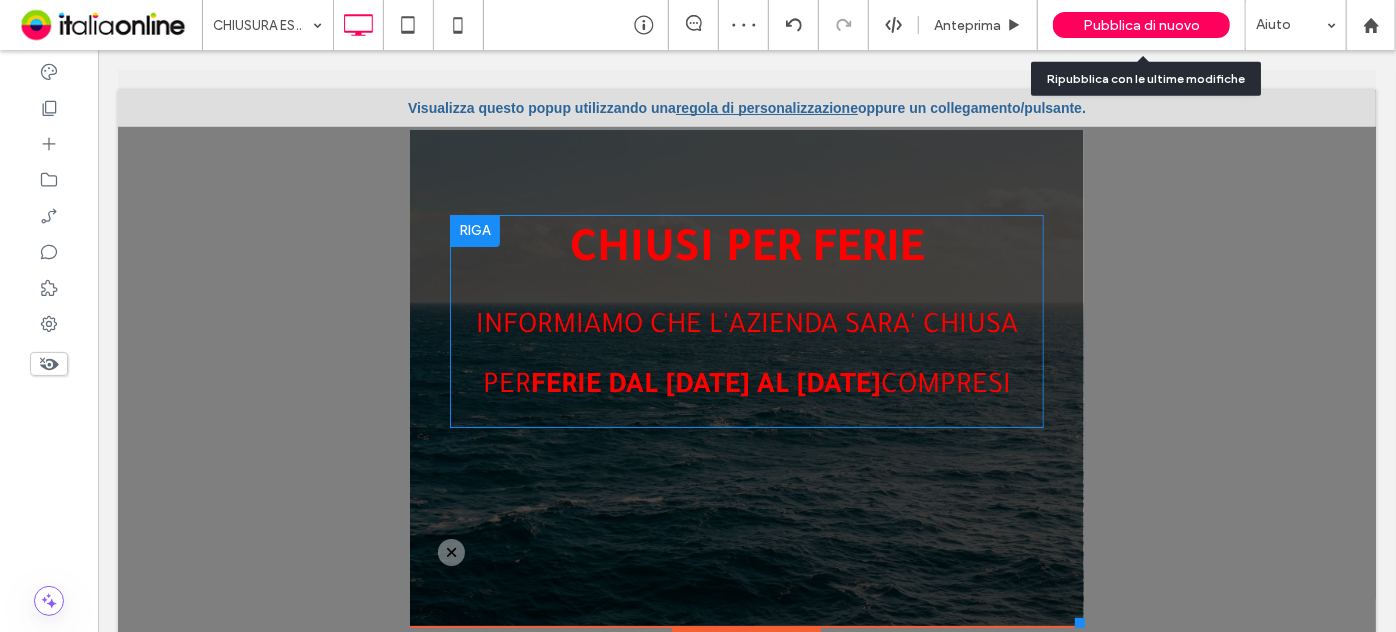 click on "Pubblica di nuovo" at bounding box center (1141, 25) 